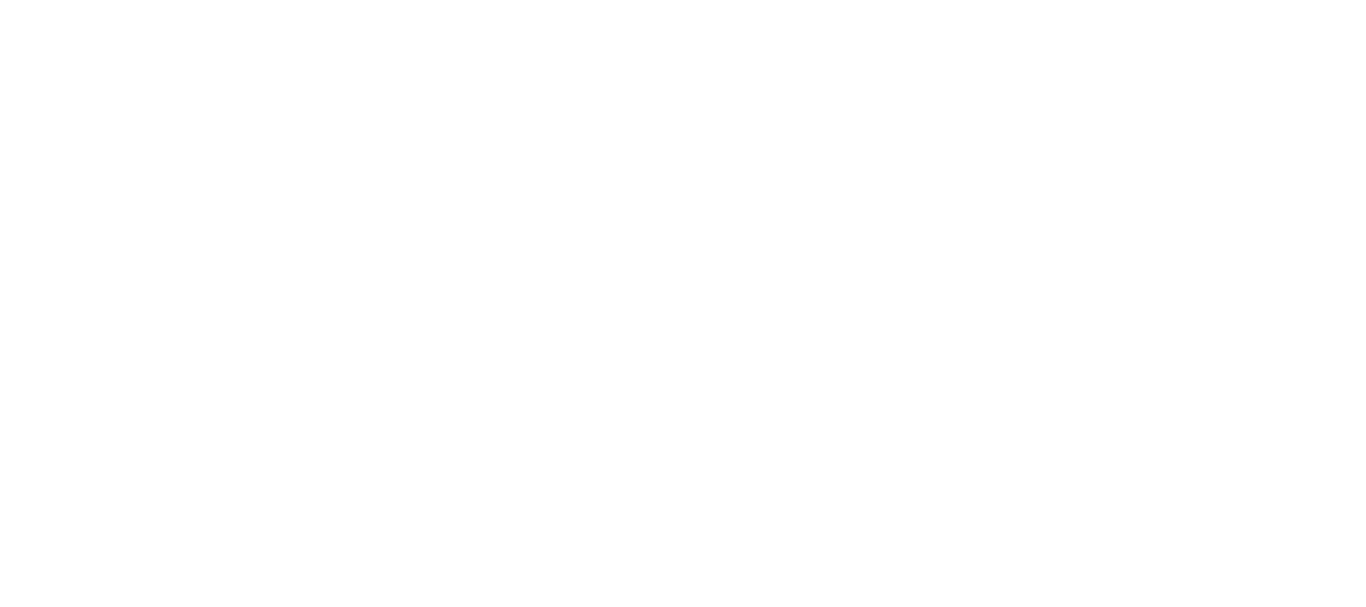 scroll, scrollTop: 0, scrollLeft: 0, axis: both 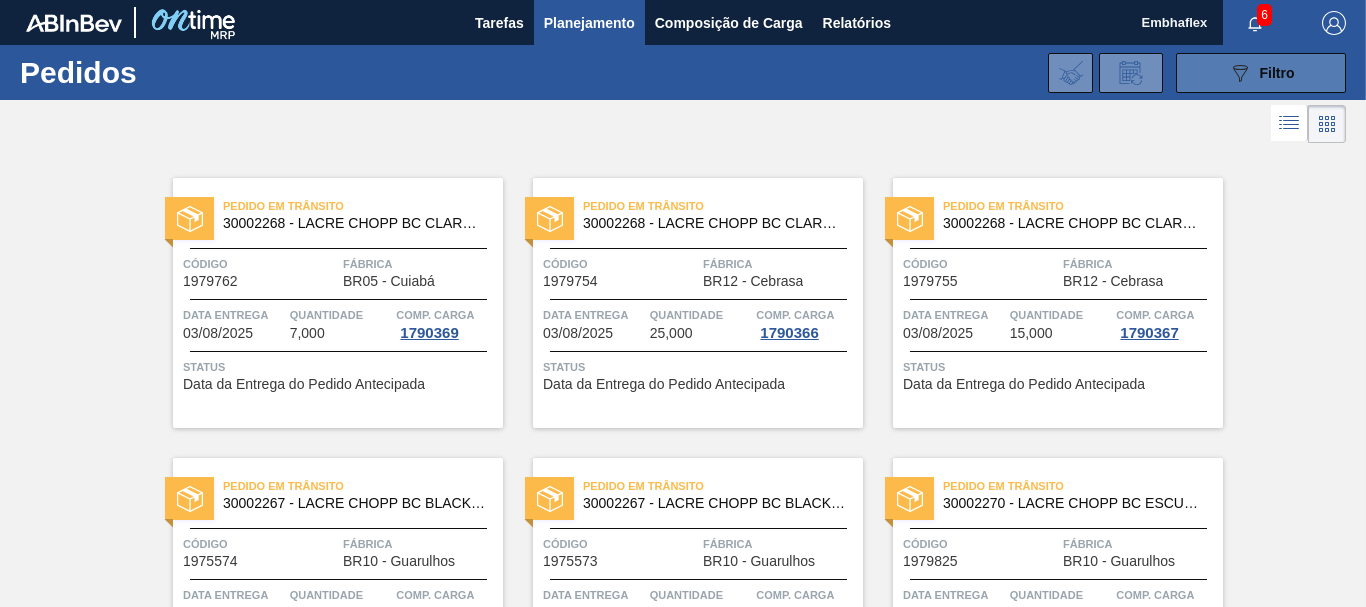 click on "089F7B8B-B2A5-4AFE-B5C0-19BA573D28AC Filtro" at bounding box center [1261, 73] 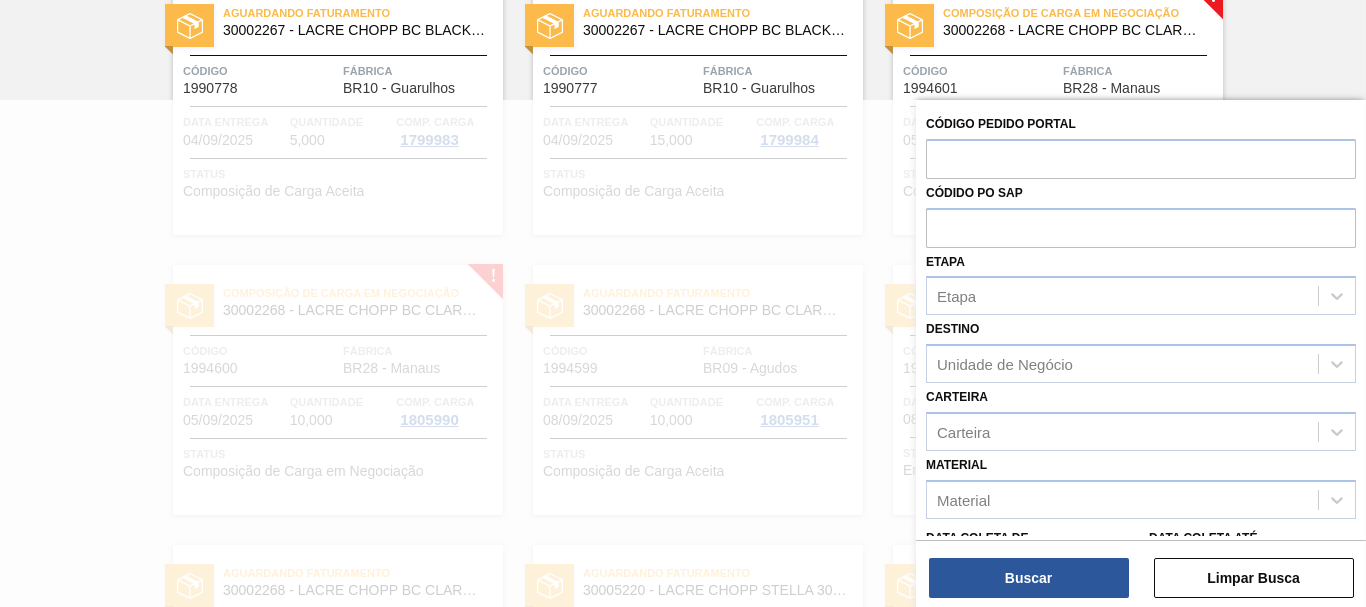 scroll, scrollTop: 2656, scrollLeft: 0, axis: vertical 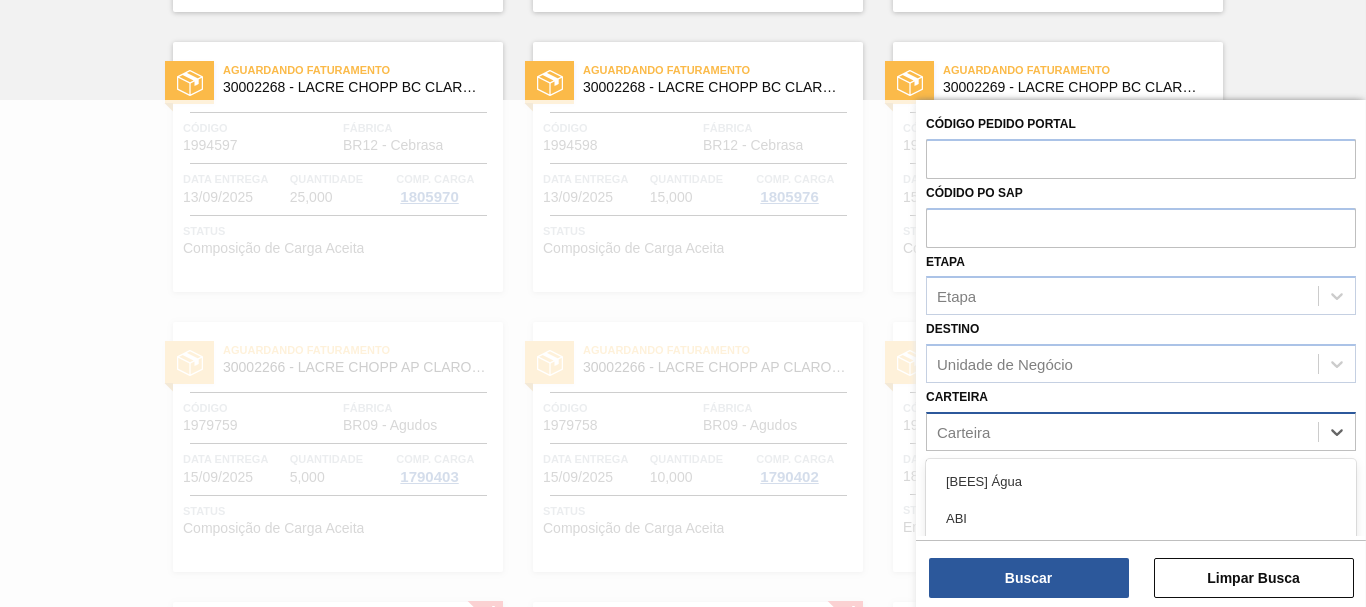 click on "Carteira" at bounding box center [1122, 431] 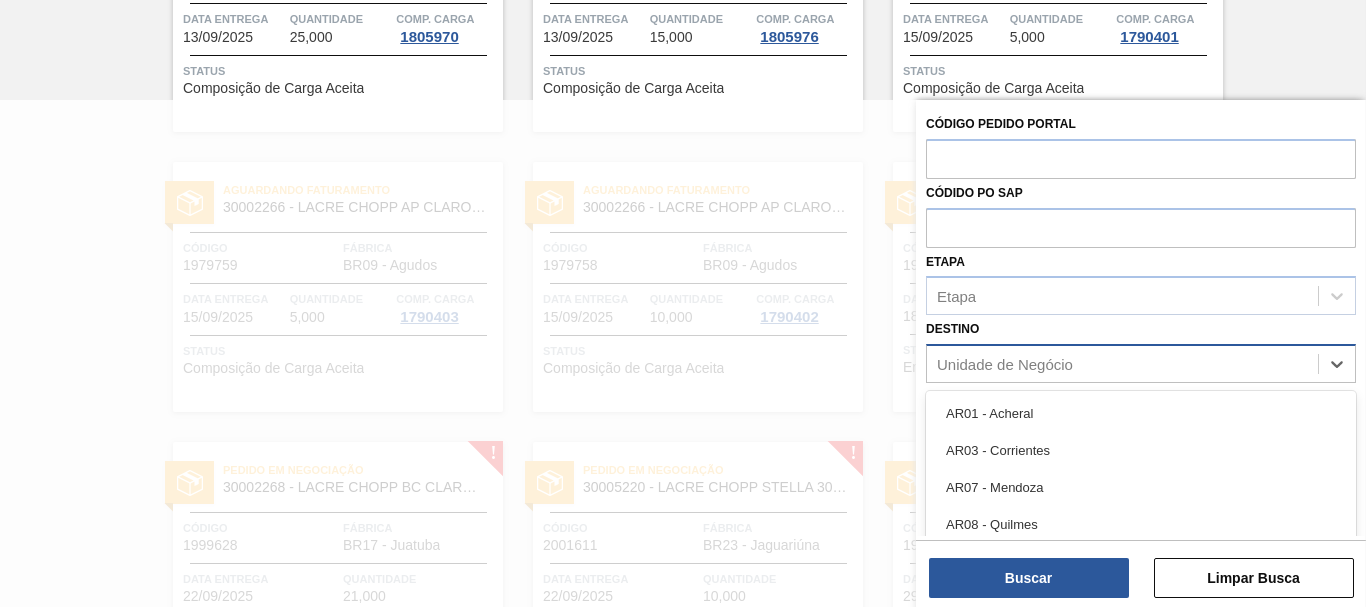 scroll, scrollTop: 2908, scrollLeft: 0, axis: vertical 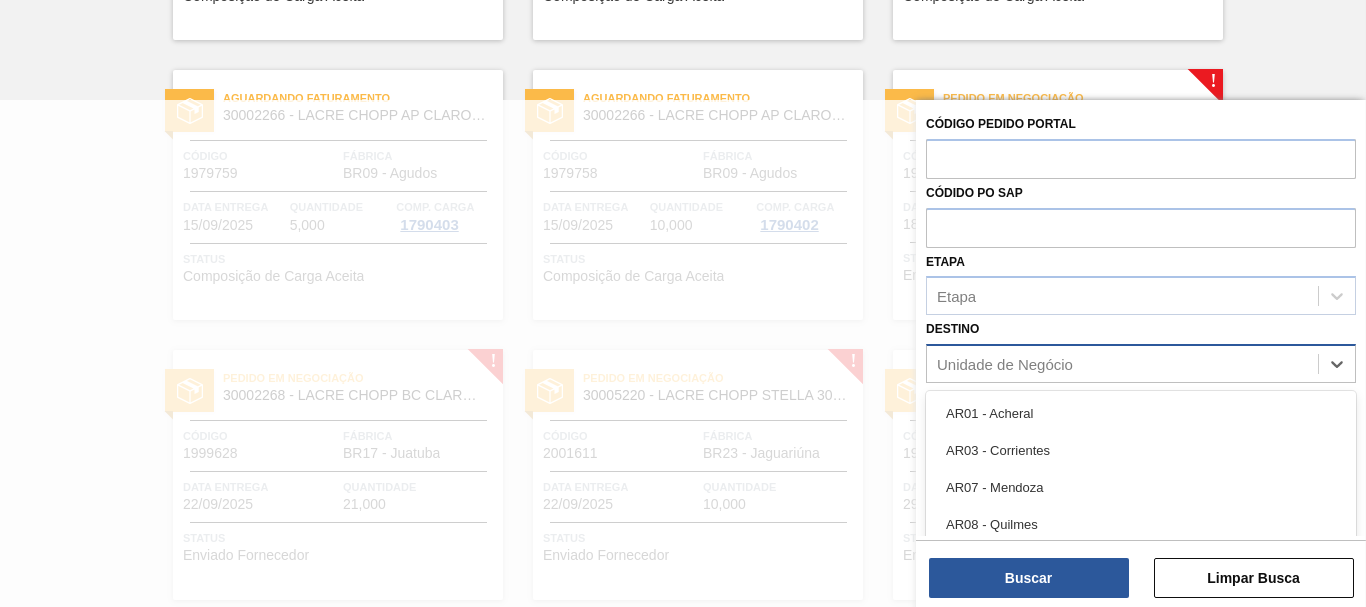 click on "Unidade de Negócio" at bounding box center [1005, 364] 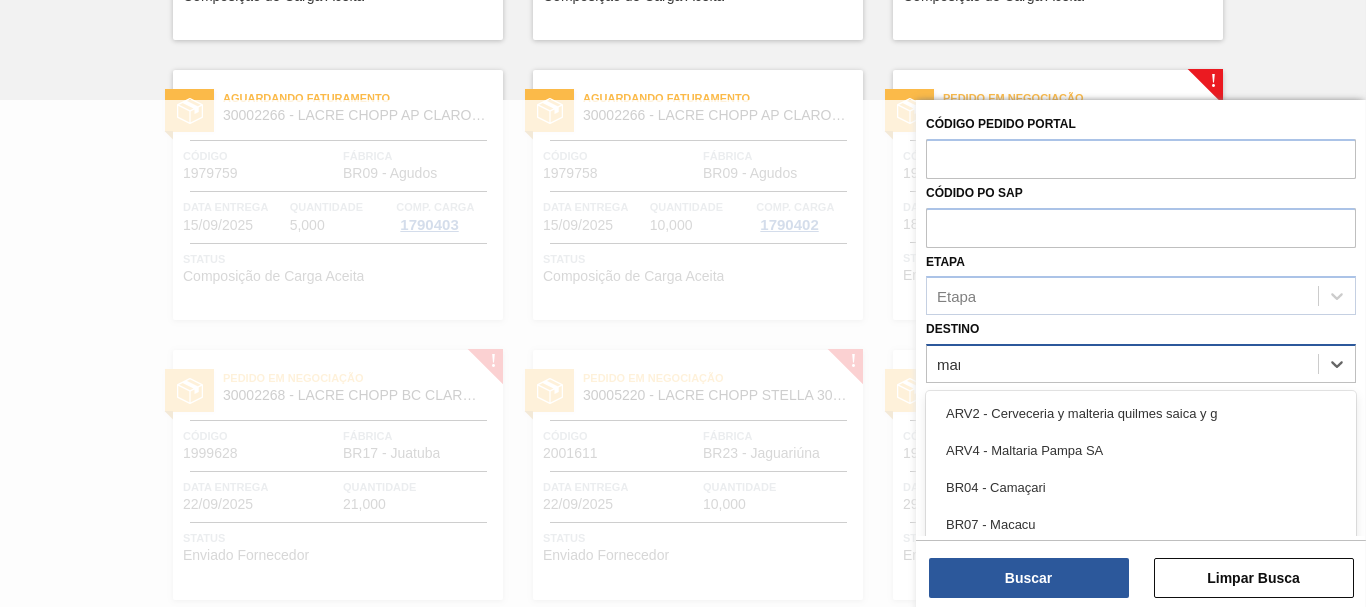 type on "mana" 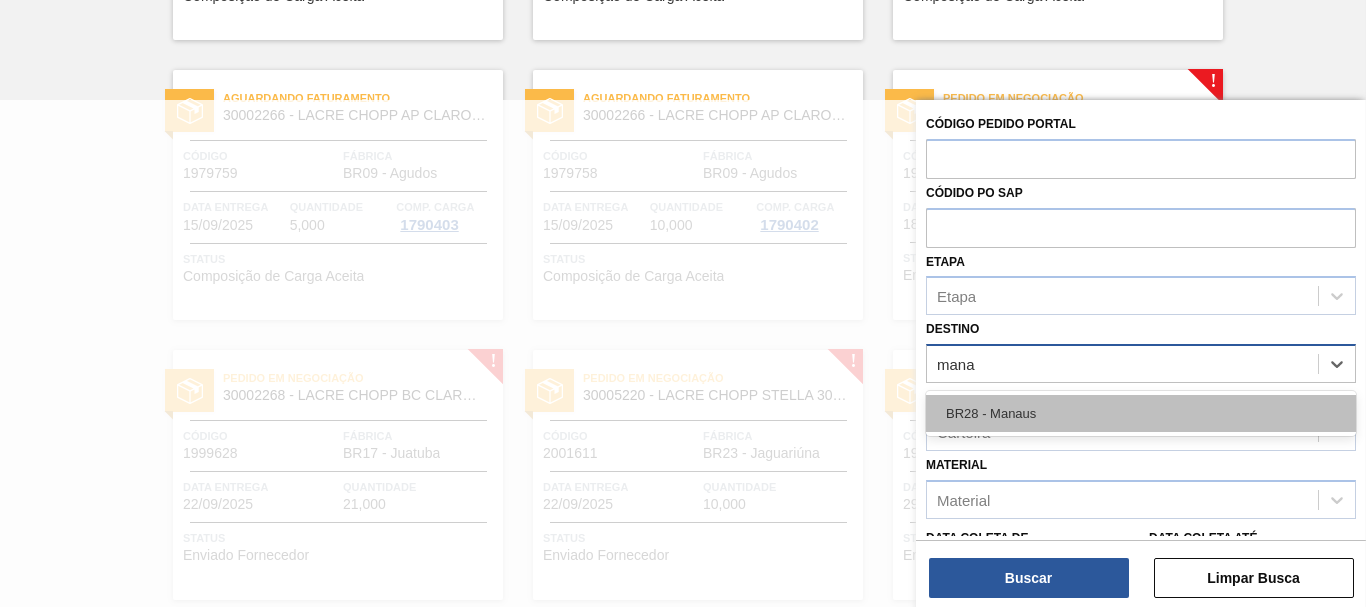click on "BR28 - Manaus" at bounding box center [1141, 413] 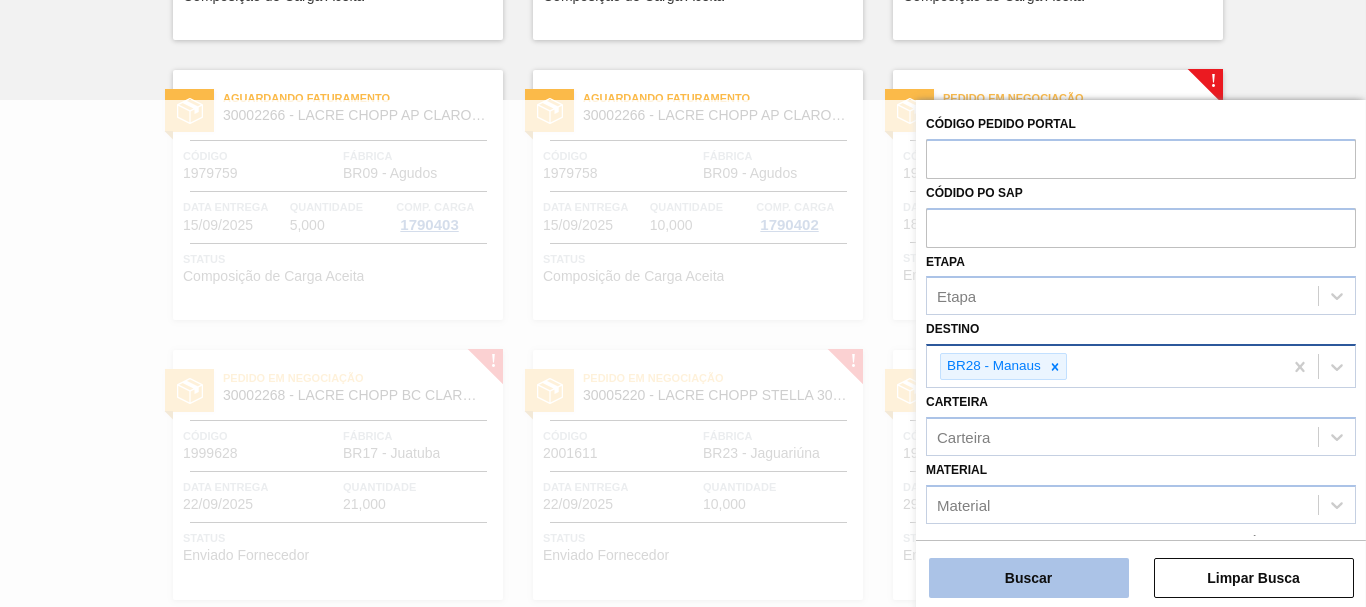 click on "Buscar" at bounding box center (1029, 578) 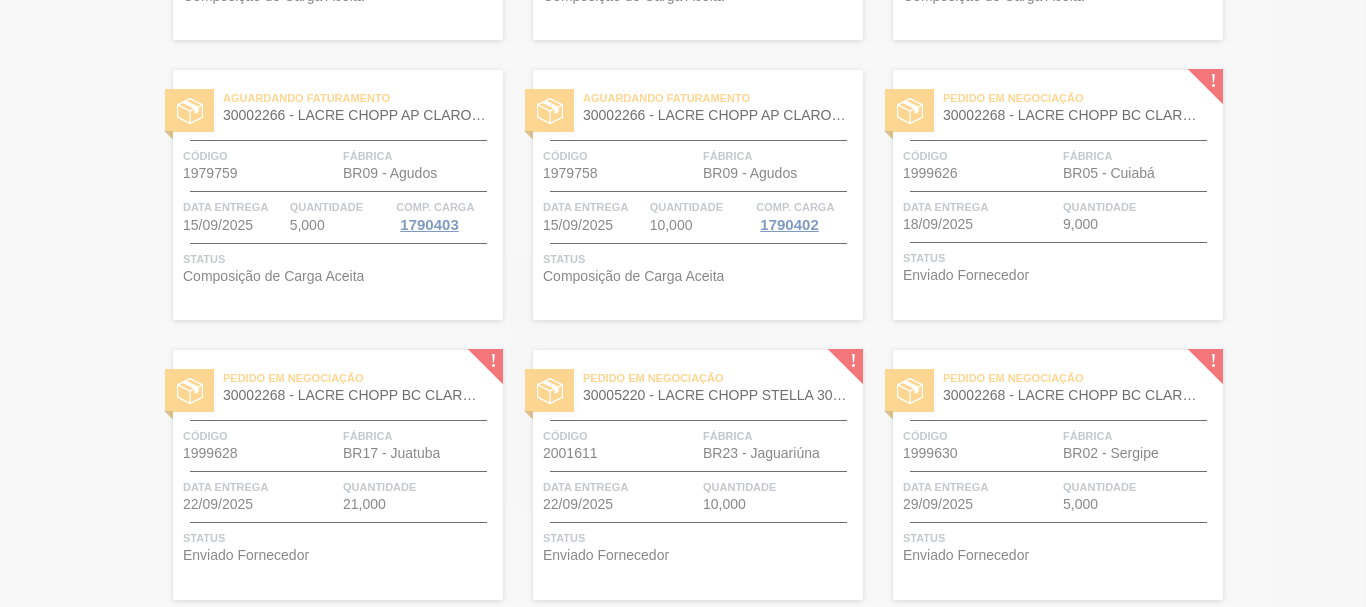 scroll, scrollTop: 175, scrollLeft: 0, axis: vertical 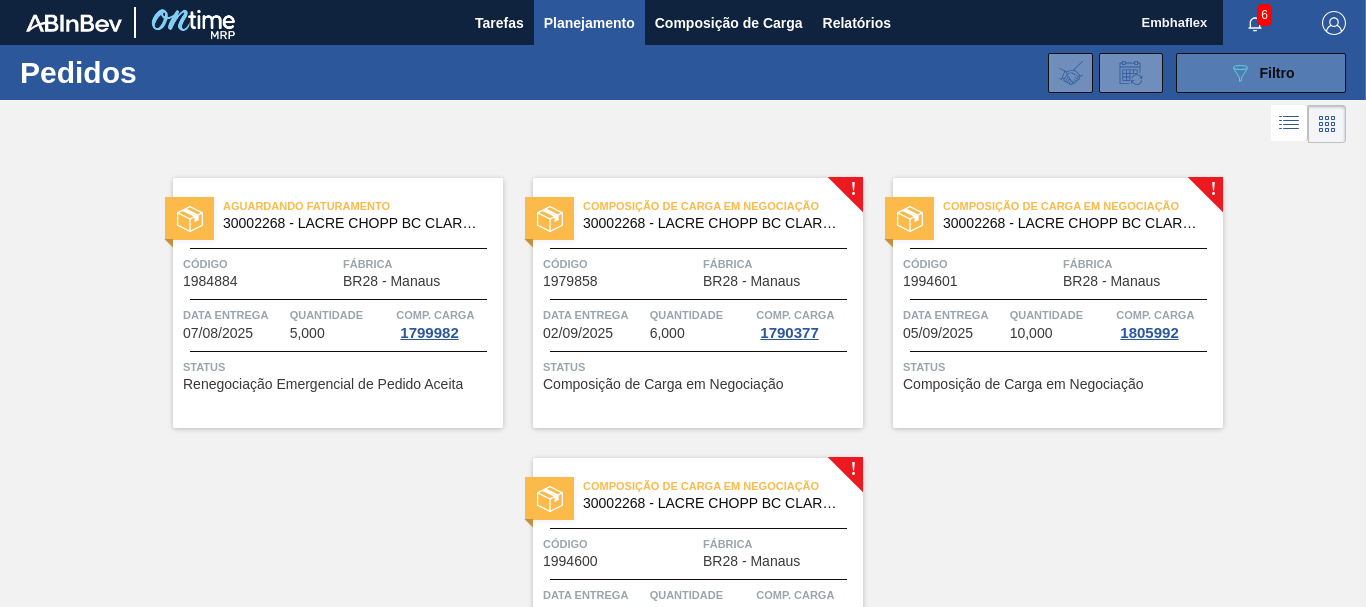 click 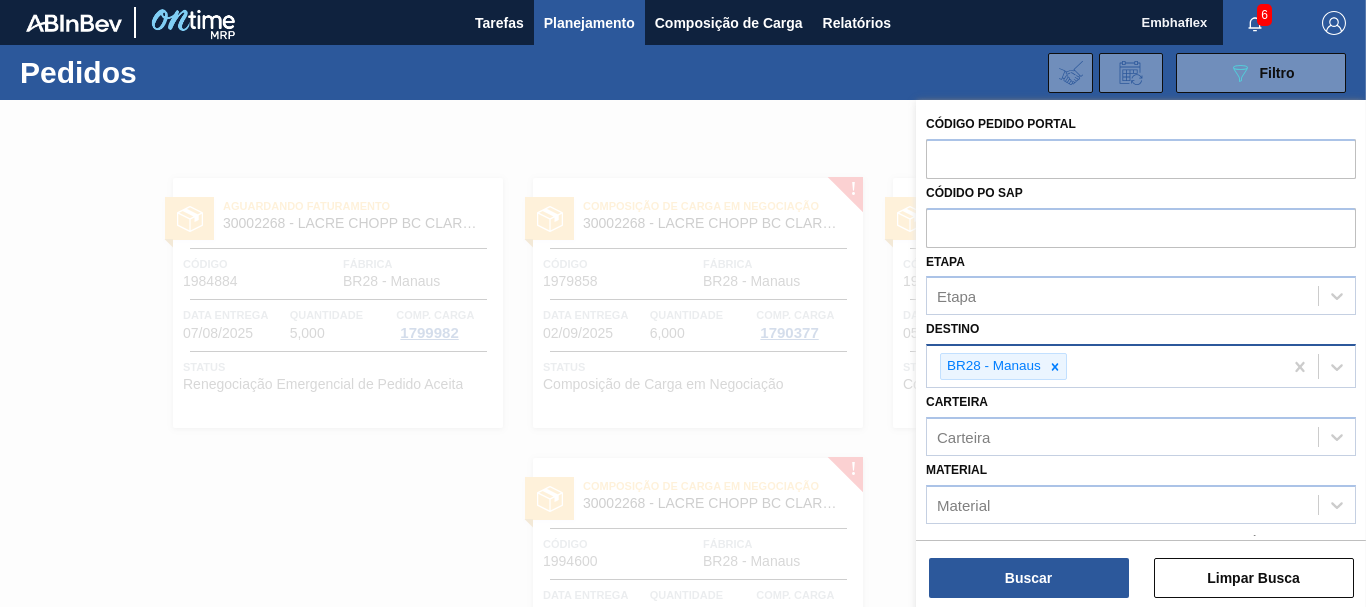 click at bounding box center (683, 403) 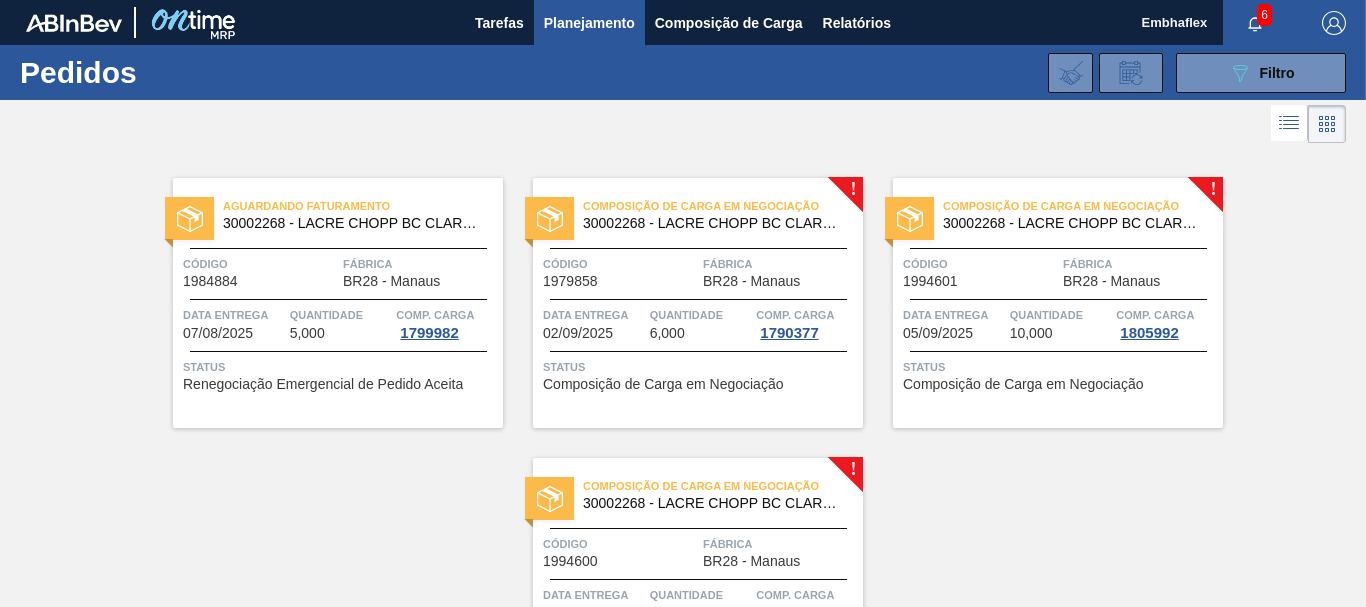 click on "Renegociação Emergencial de Pedido Aceita" at bounding box center [323, 384] 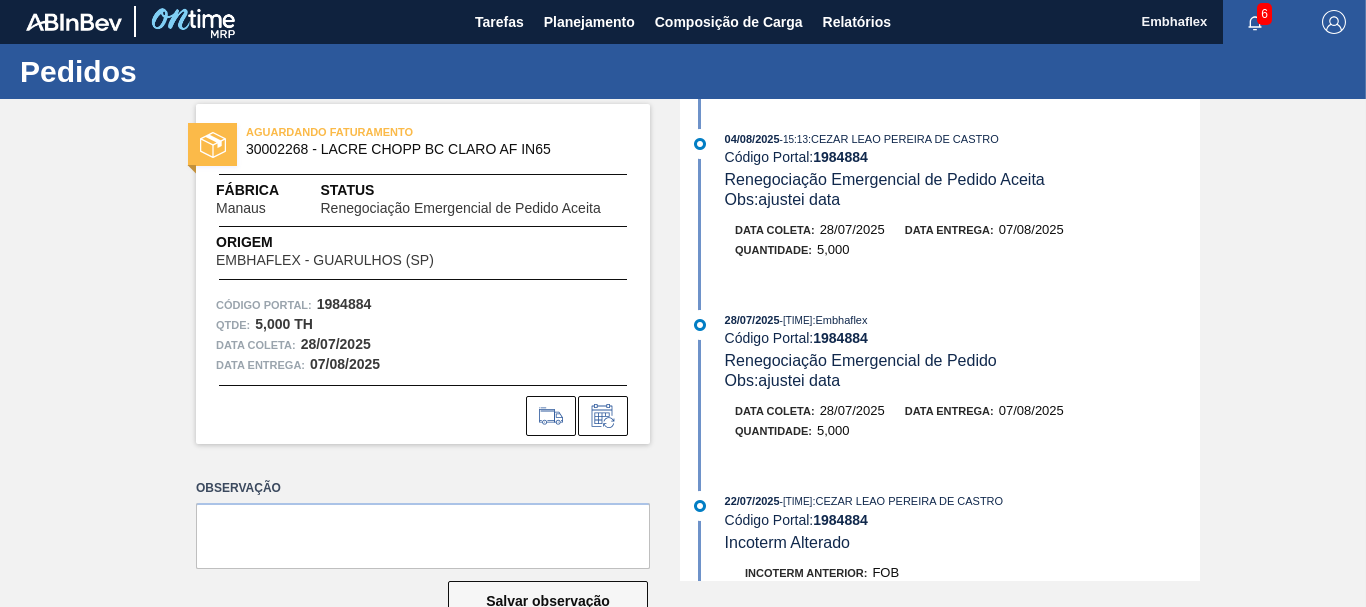scroll, scrollTop: 0, scrollLeft: 0, axis: both 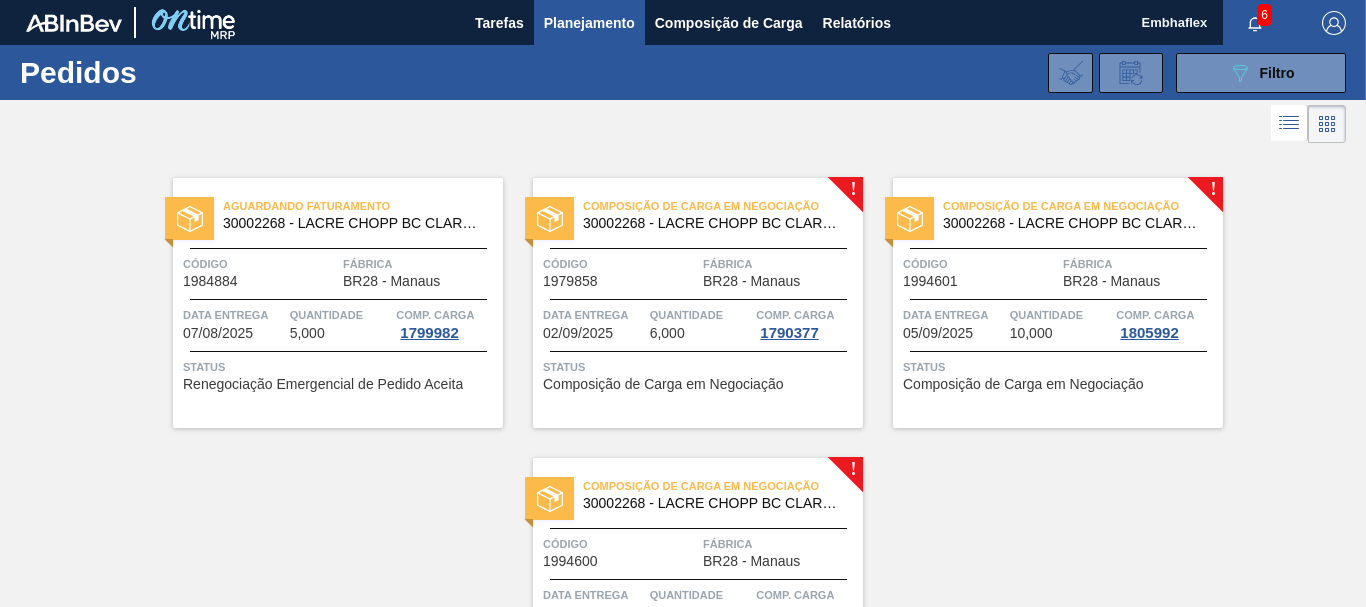 click on "Código" at bounding box center (620, 264) 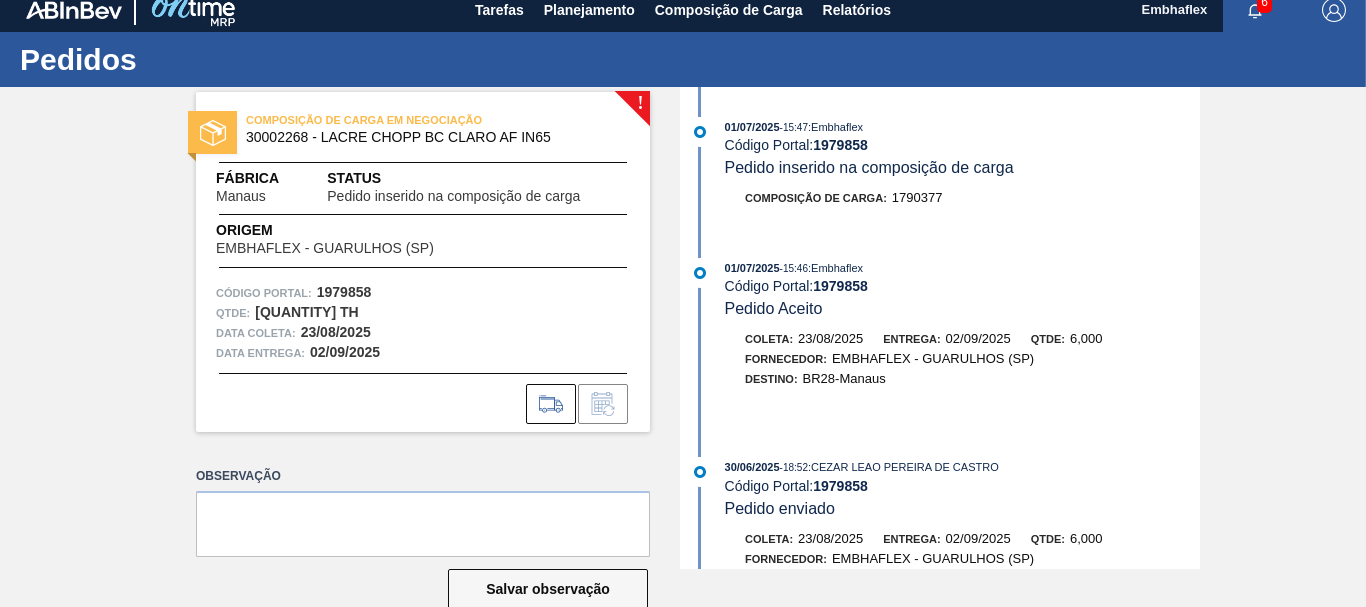 scroll, scrollTop: 0, scrollLeft: 0, axis: both 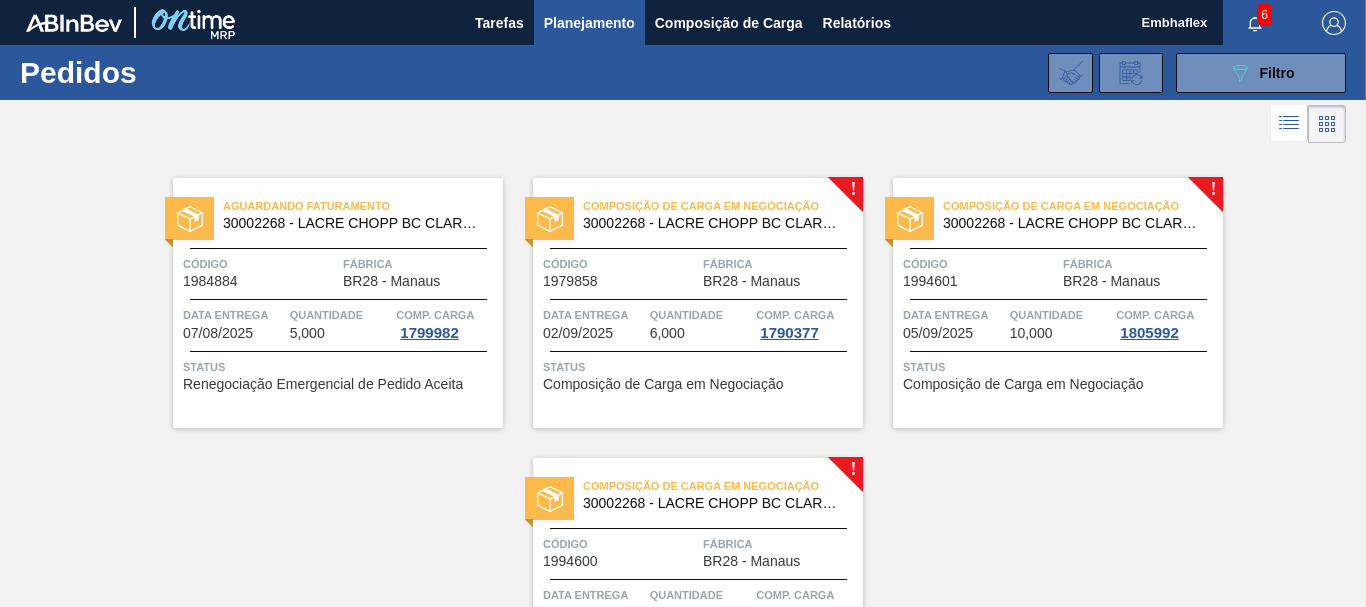 click on "Composição de Carga em Negociação 30002268 - LACRE CHOPP BC CLARO AF IN65 Código 1994601 Fábrica BR28 - [CITY] Data entrega 05/09/2025 Quantidade 10,000 Comp. Carga 1805992 Status Composição de Carga em Negociação" at bounding box center [1058, 303] 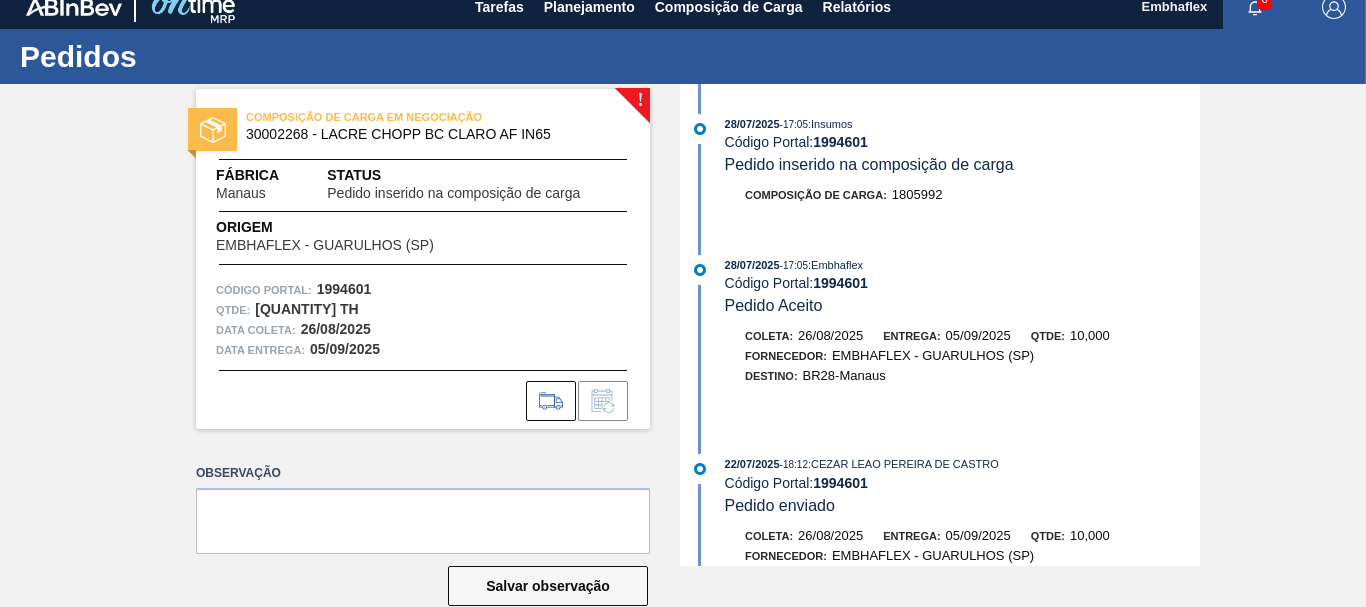 scroll, scrollTop: 13, scrollLeft: 0, axis: vertical 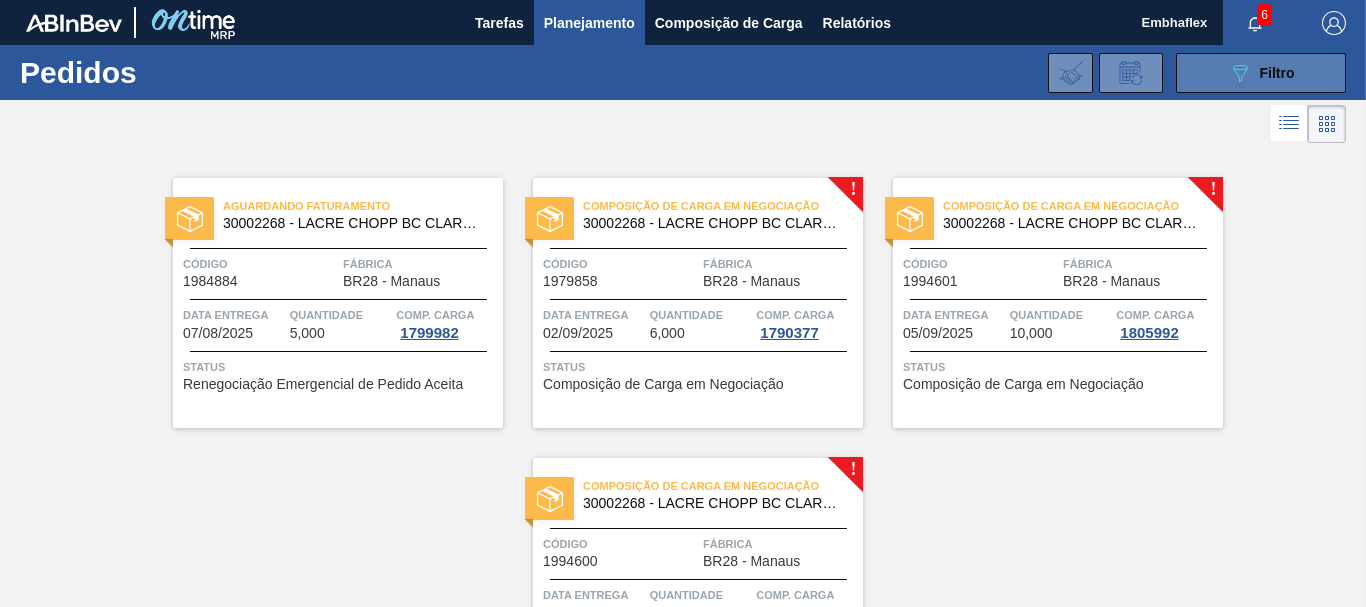click on "089F7B8B-B2A5-4AFE-B5C0-19BA573D28AC Filtro" at bounding box center [1261, 73] 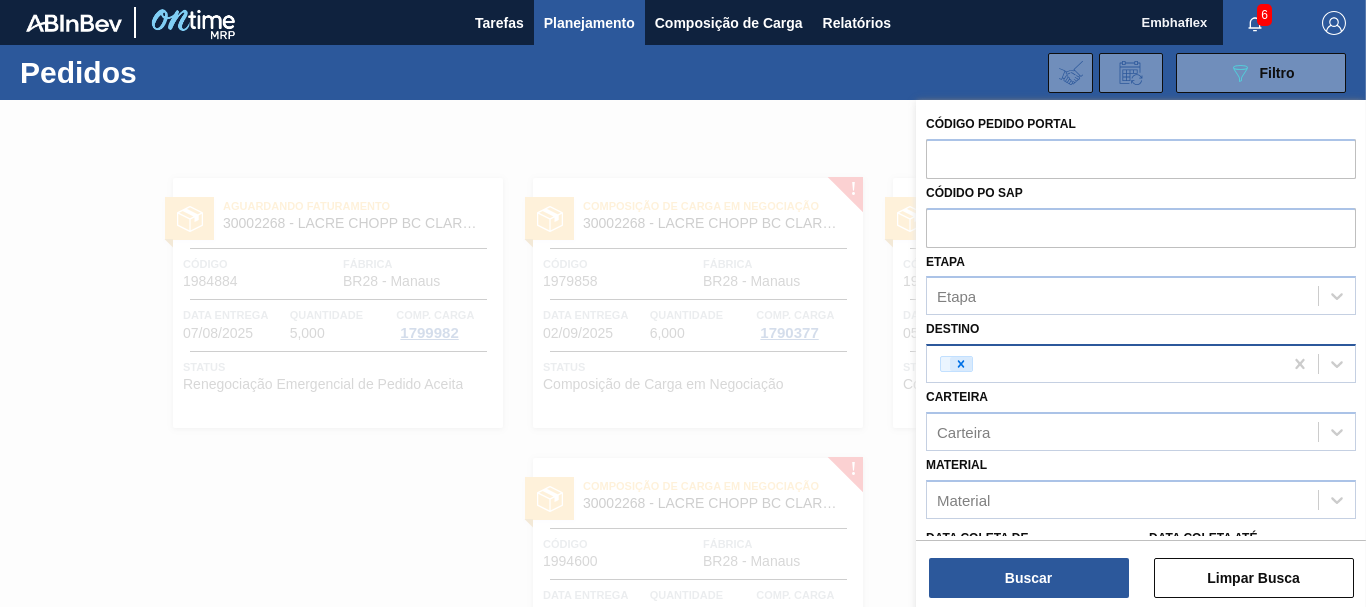 click 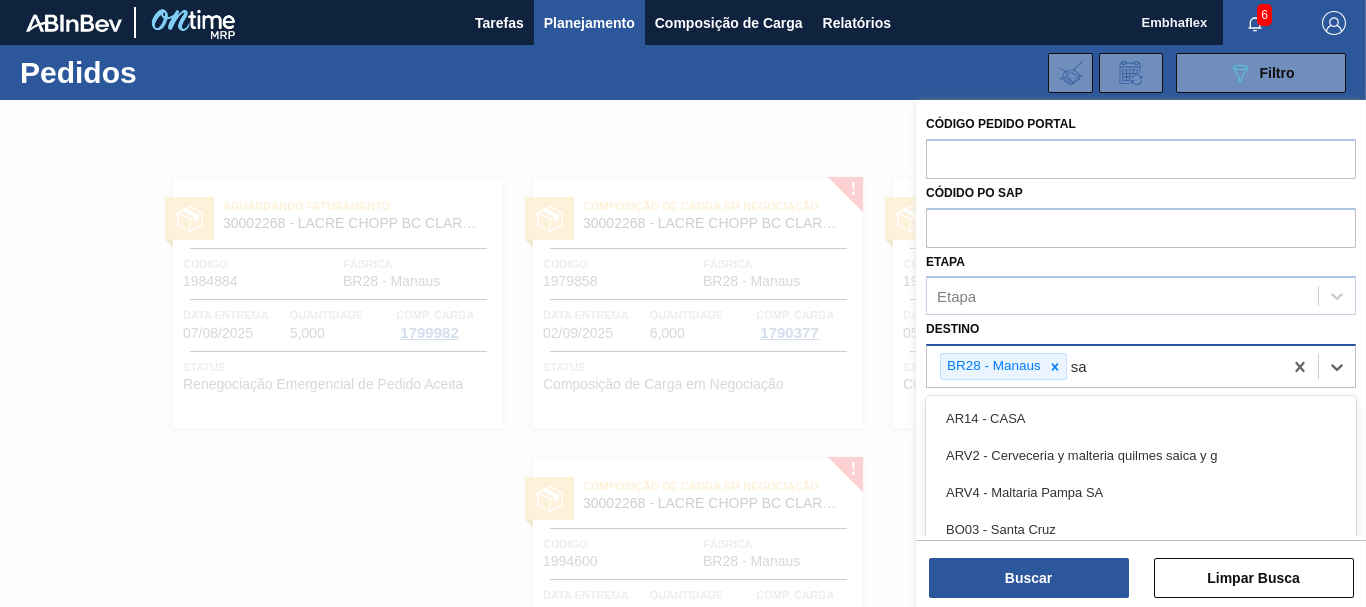 type on "s" 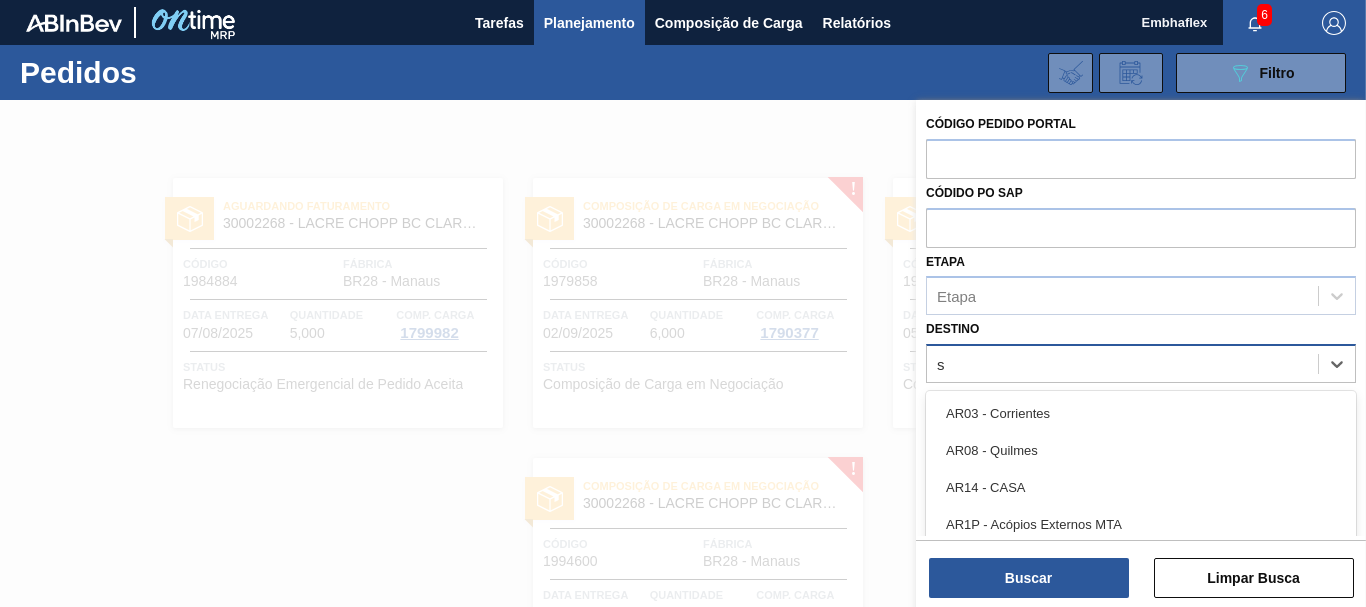 type on "sã" 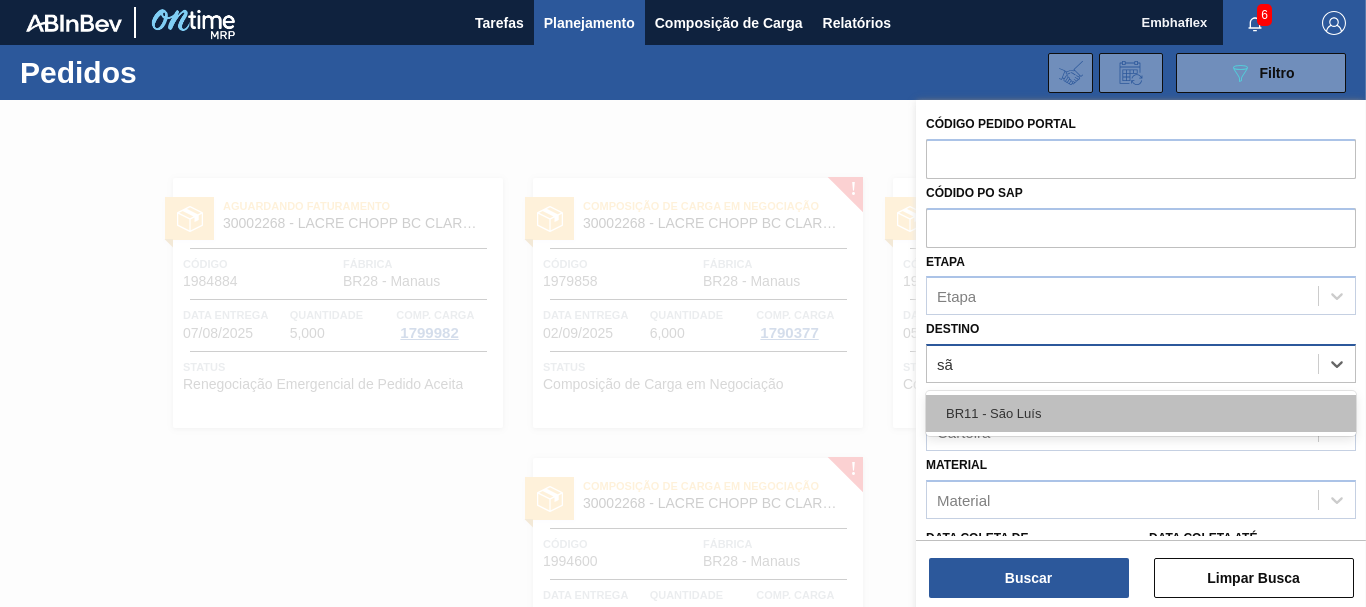 click on "BR11 - São Luís" at bounding box center [1141, 413] 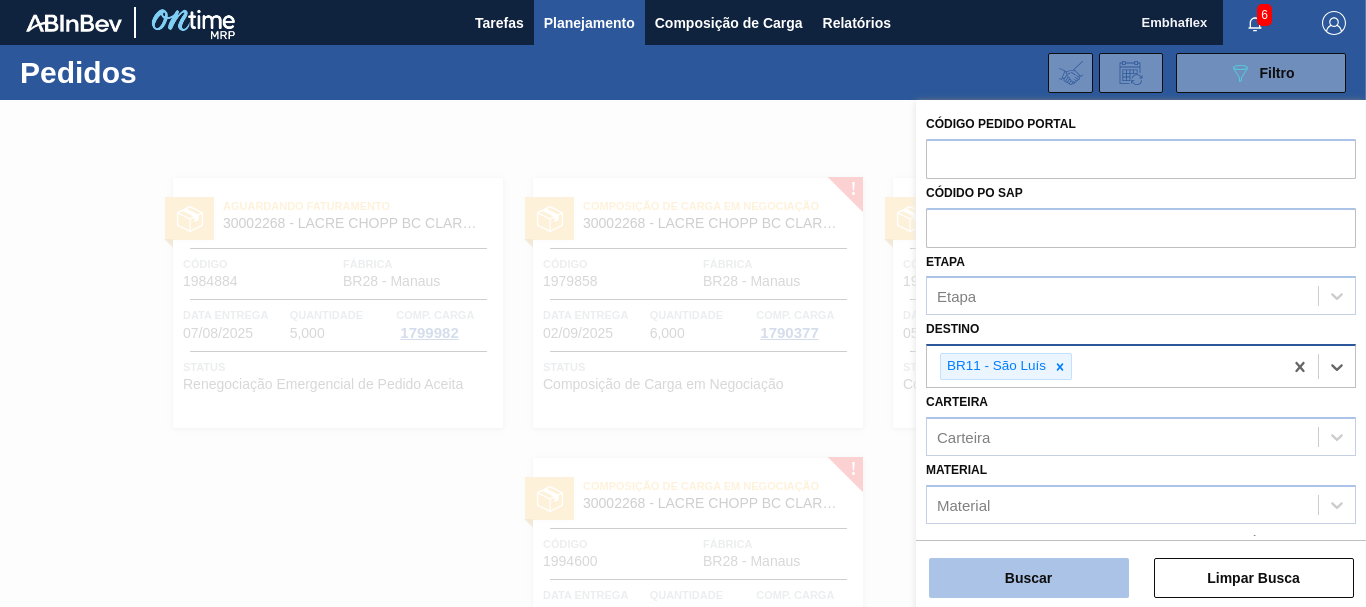 click on "Buscar" at bounding box center (1029, 578) 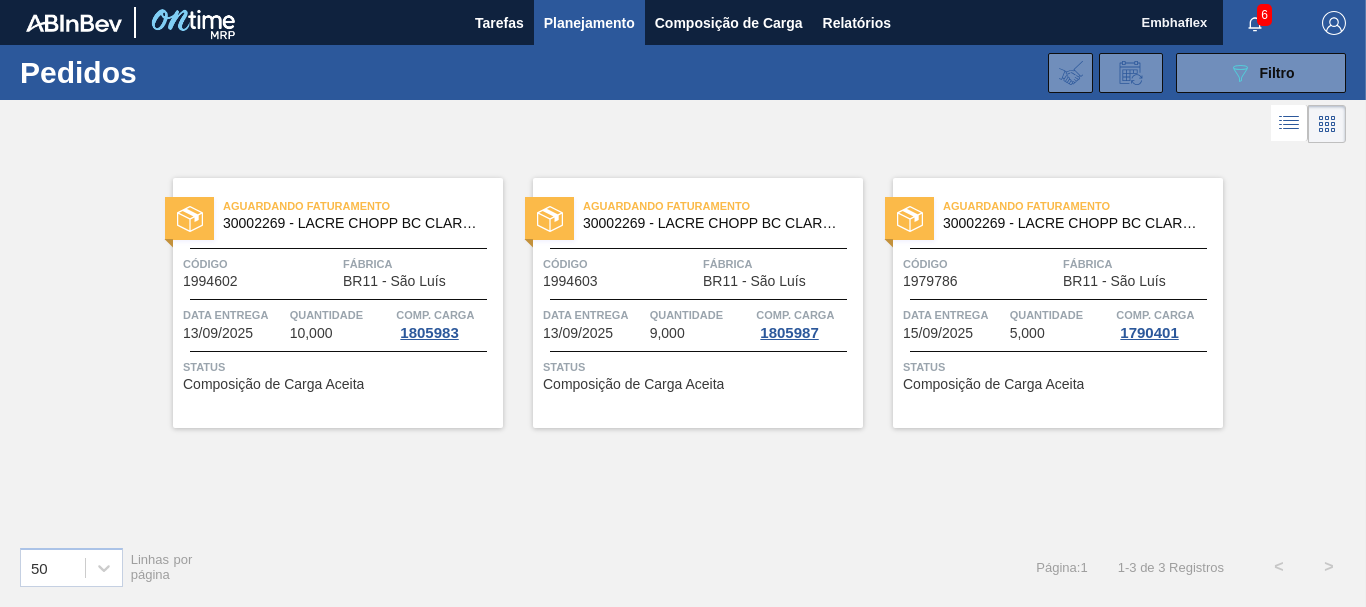 click on "Status" at bounding box center [340, 367] 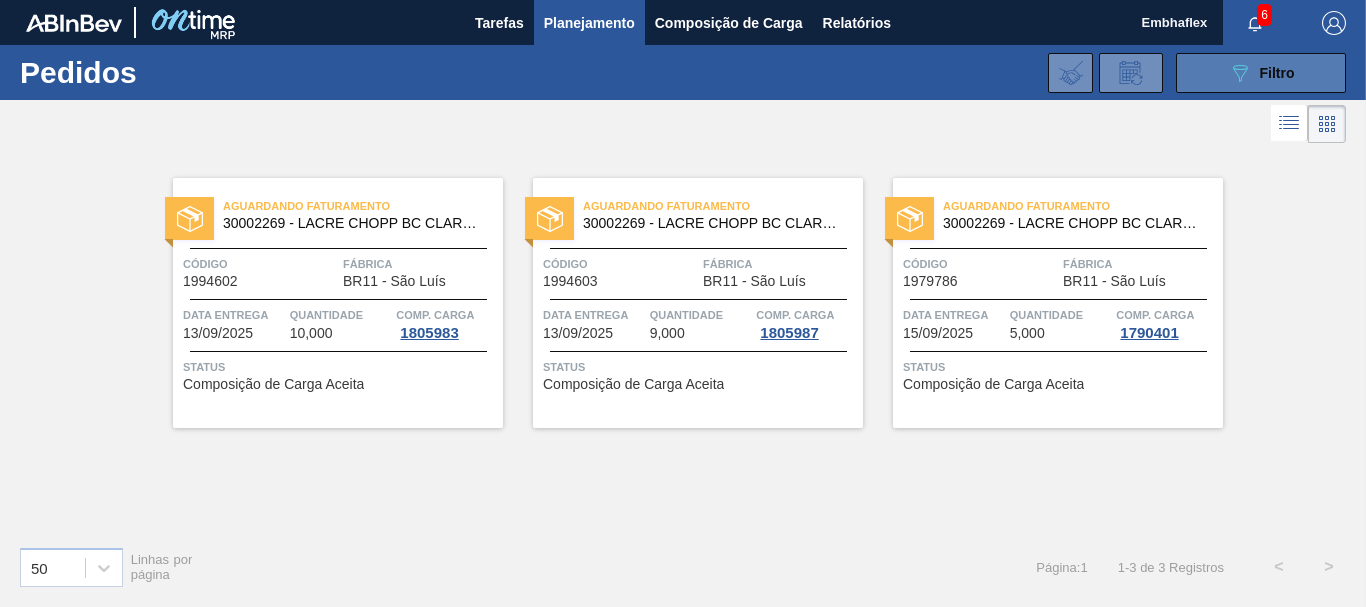 click on "089F7B8B-B2A5-4AFE-B5C0-19BA573D28AC" 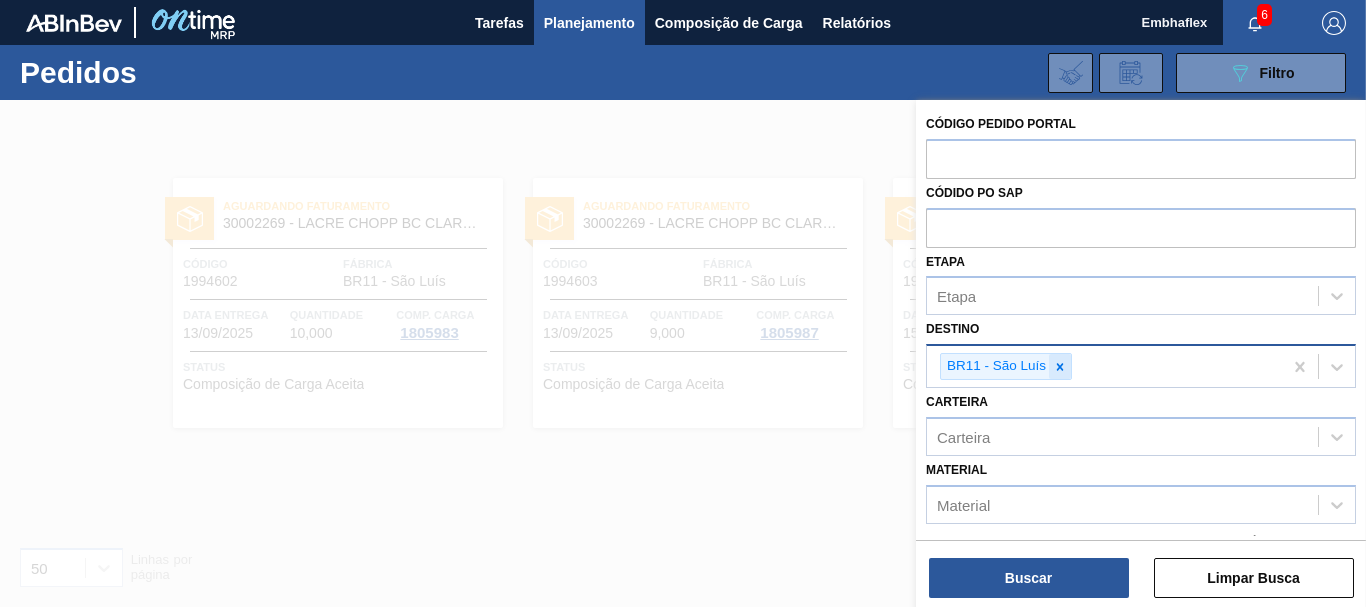 click 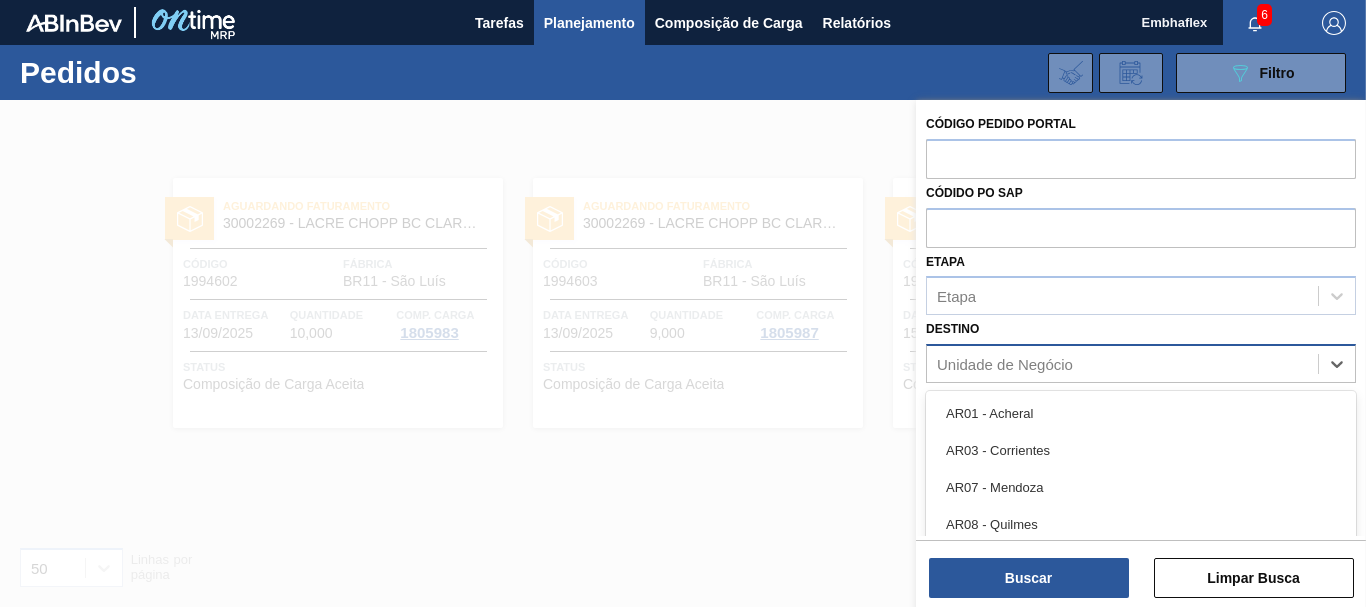click on "Unidade de Negócio" at bounding box center (1005, 364) 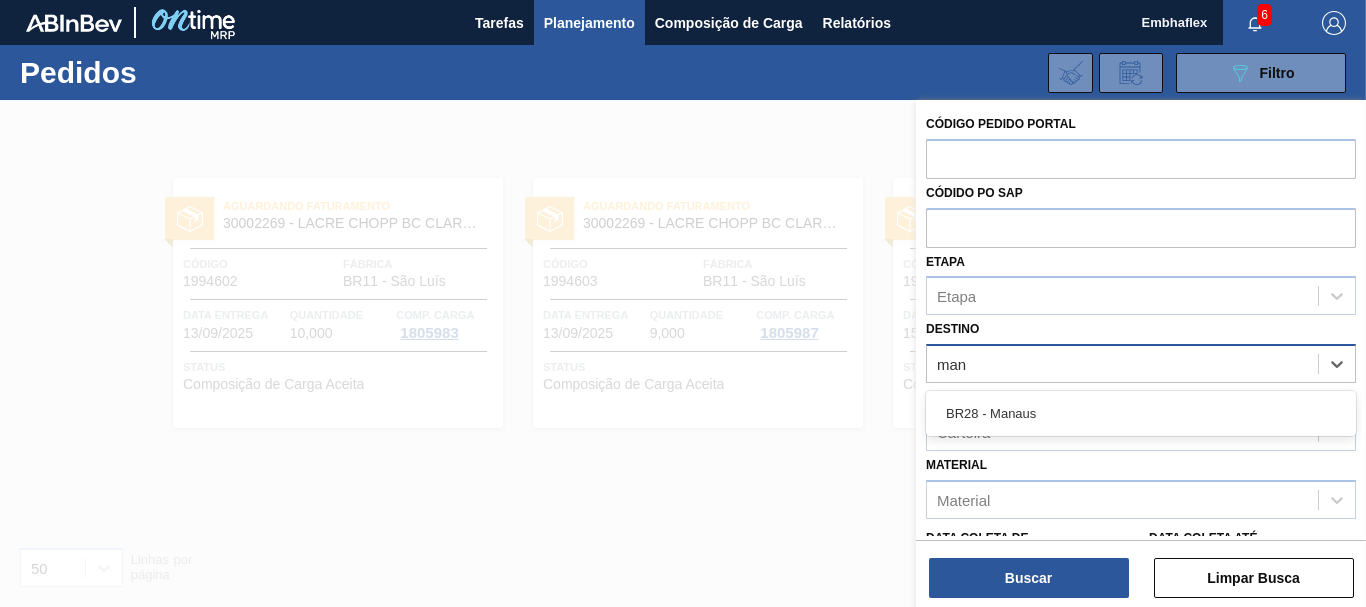 type on "mana" 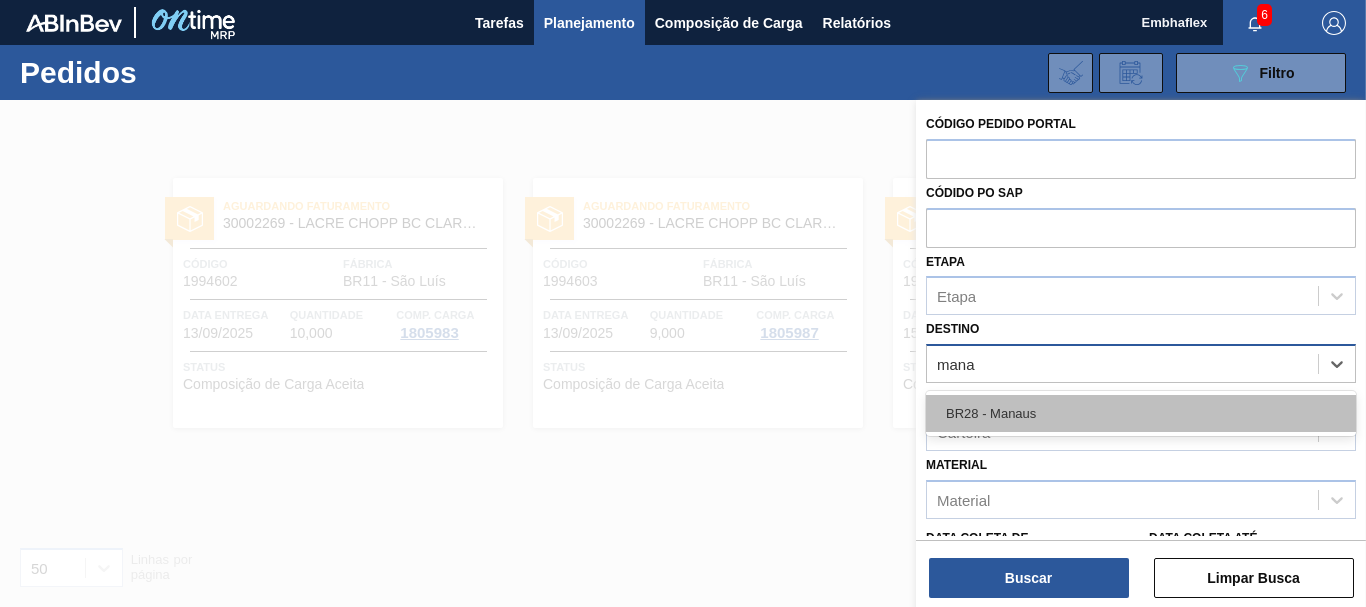 click on "BR28 - Manaus" at bounding box center [1141, 413] 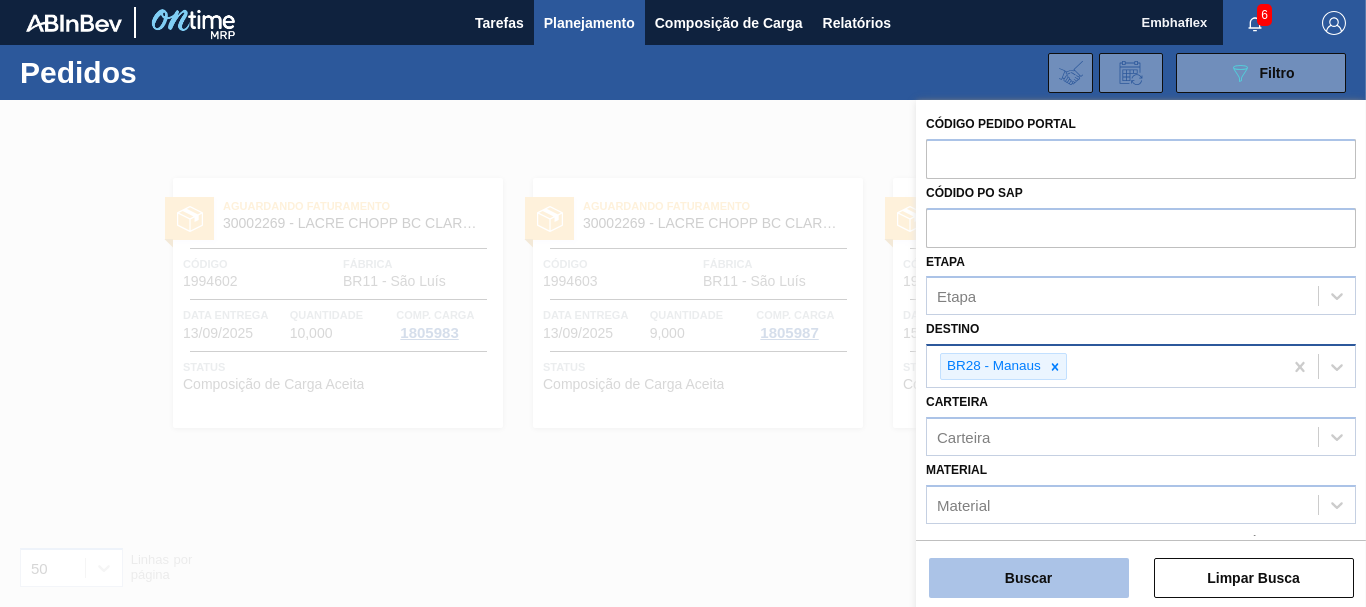 click on "Buscar" at bounding box center [1029, 578] 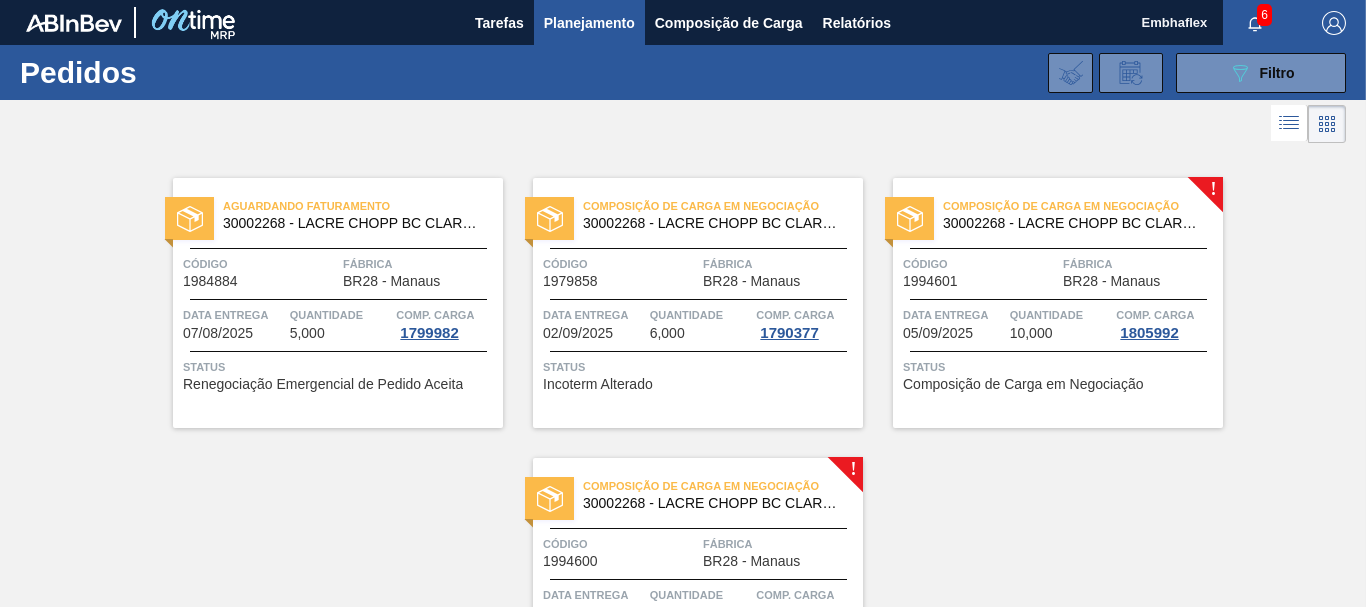 click on "Aguardando Faturamento 30002268 - LACRE CHOPP BC CLARO AF IN65 Código 1984884 Fábrica BR28 - [CITY] Data entrega 07/08/2025 Quantidade 5,000 Comp. Carga 1799982 Status Renegociação Emergencial de Pedido Aceita" at bounding box center [338, 303] 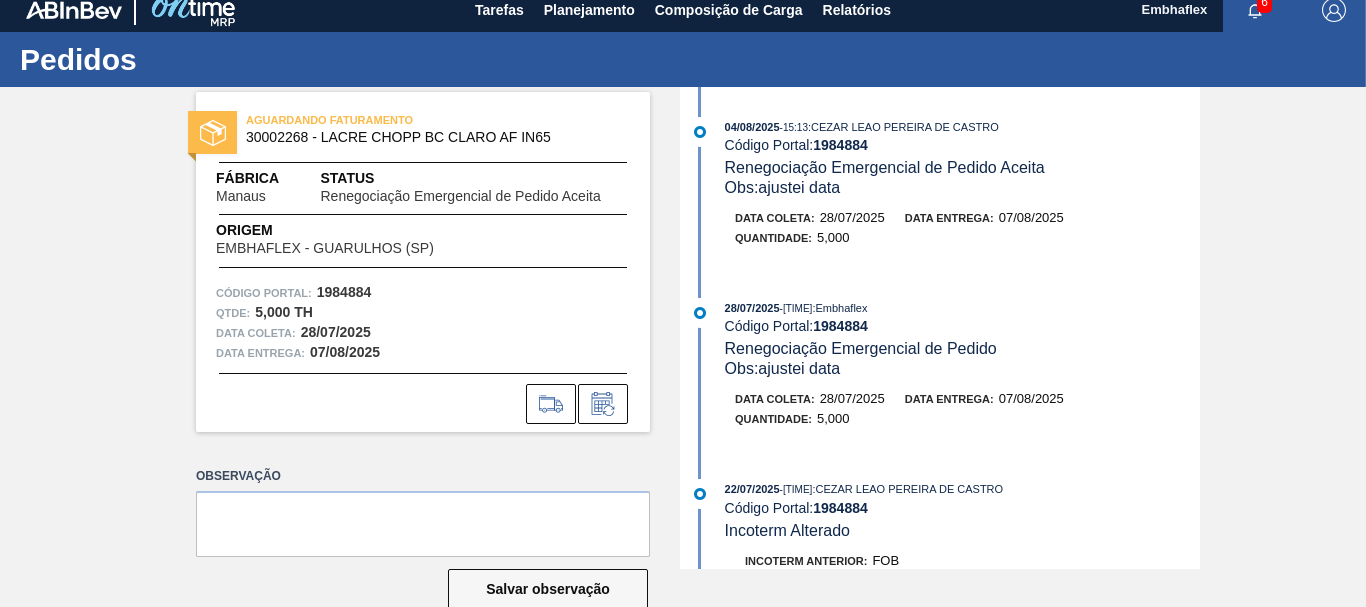 scroll, scrollTop: 0, scrollLeft: 0, axis: both 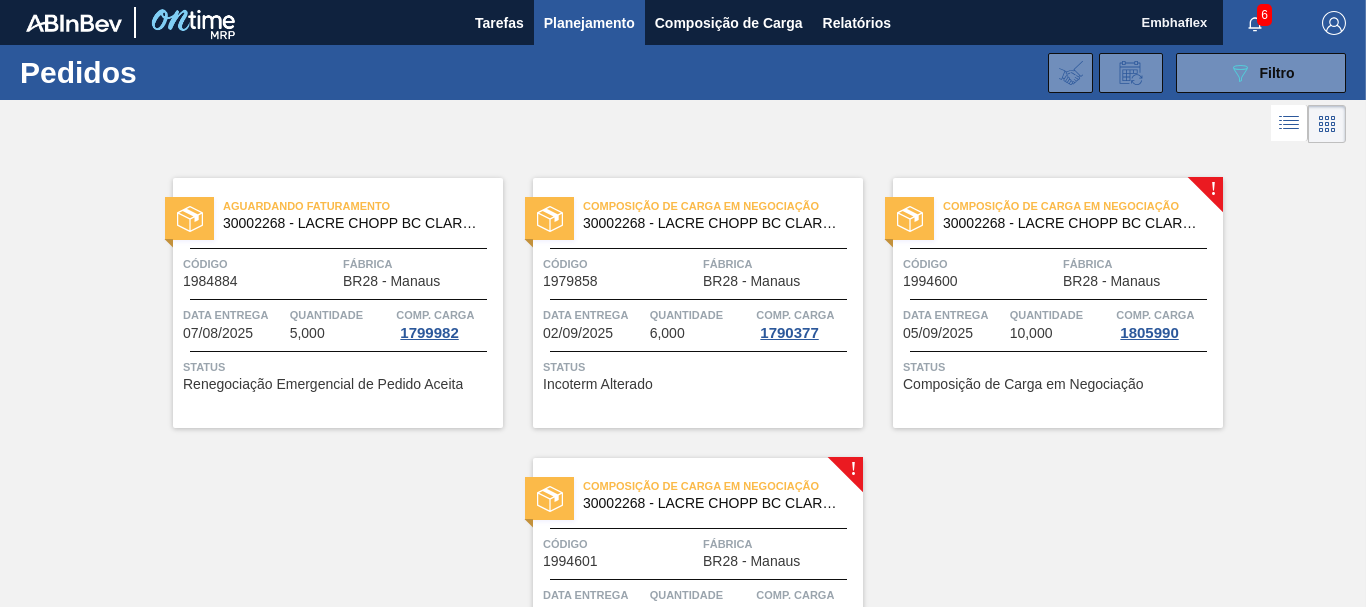 click on "Status" at bounding box center (700, 367) 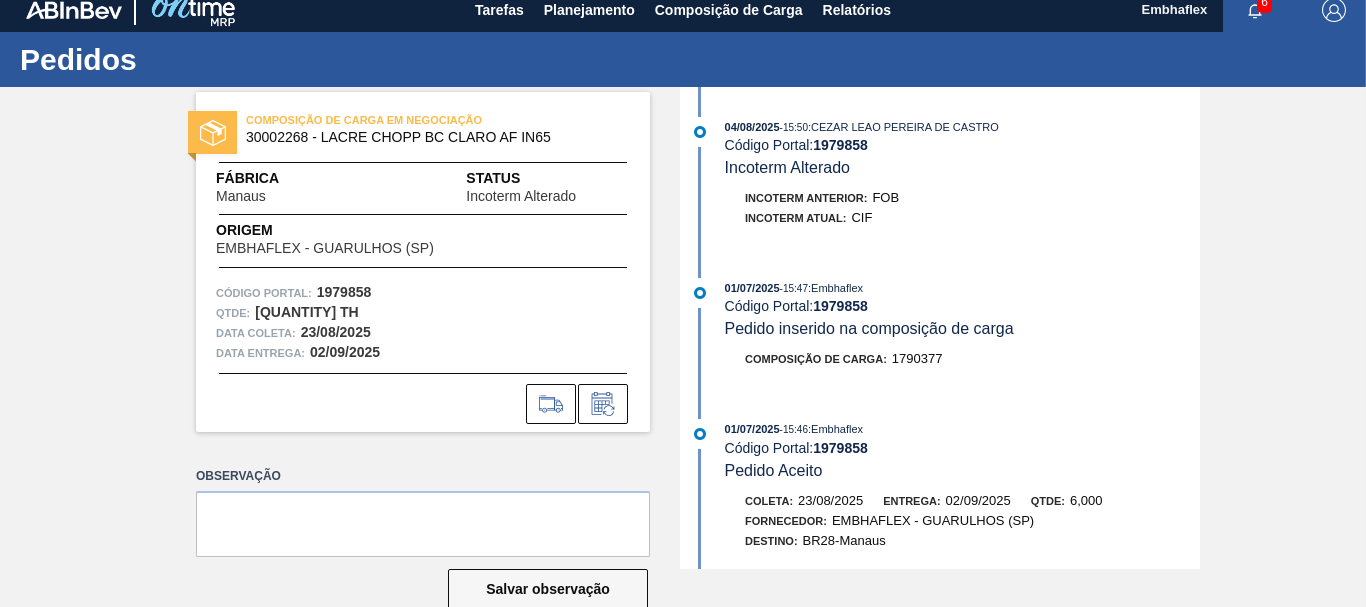 scroll, scrollTop: 0, scrollLeft: 0, axis: both 